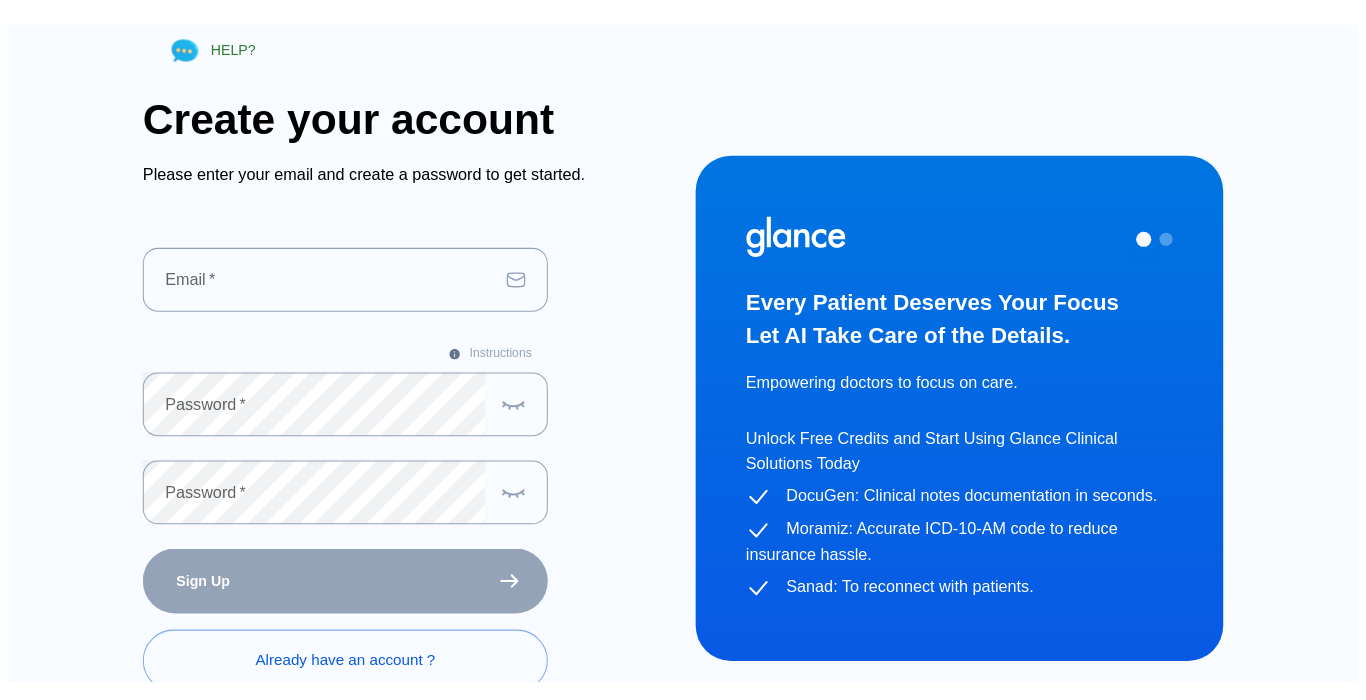scroll, scrollTop: 0, scrollLeft: 0, axis: both 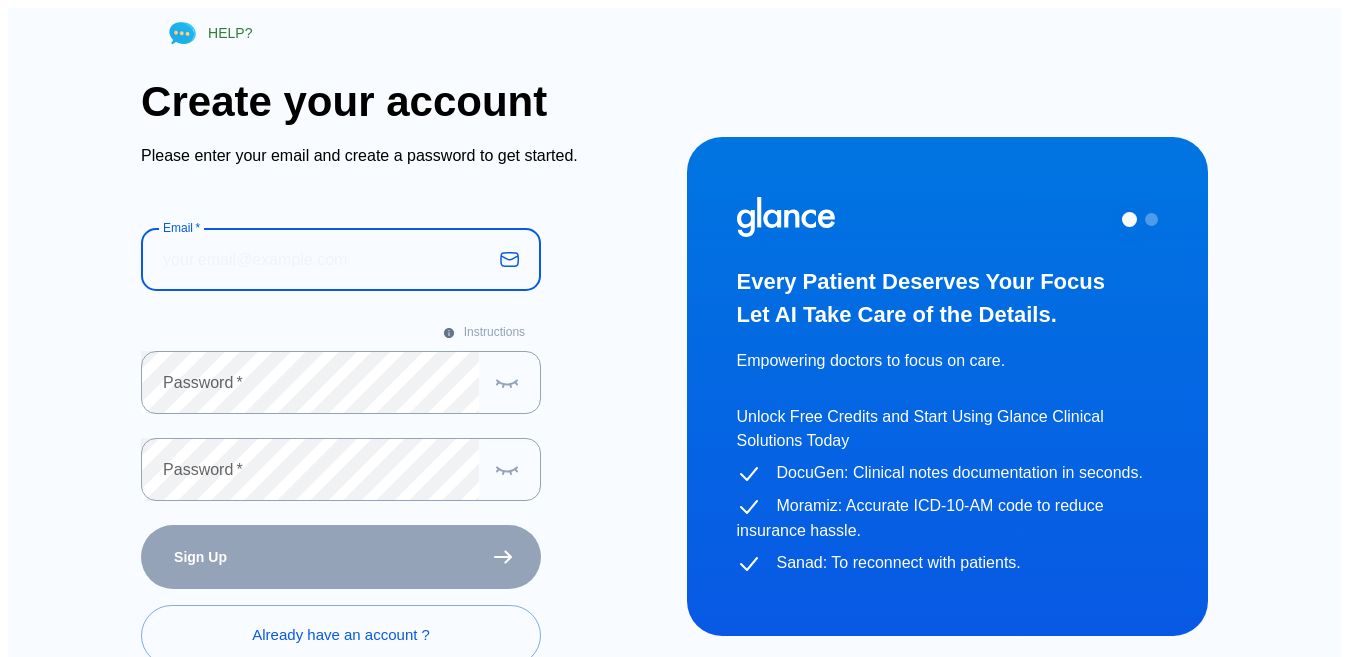 drag, startPoint x: 0, startPoint y: 0, endPoint x: 230, endPoint y: 281, distance: 363.1267 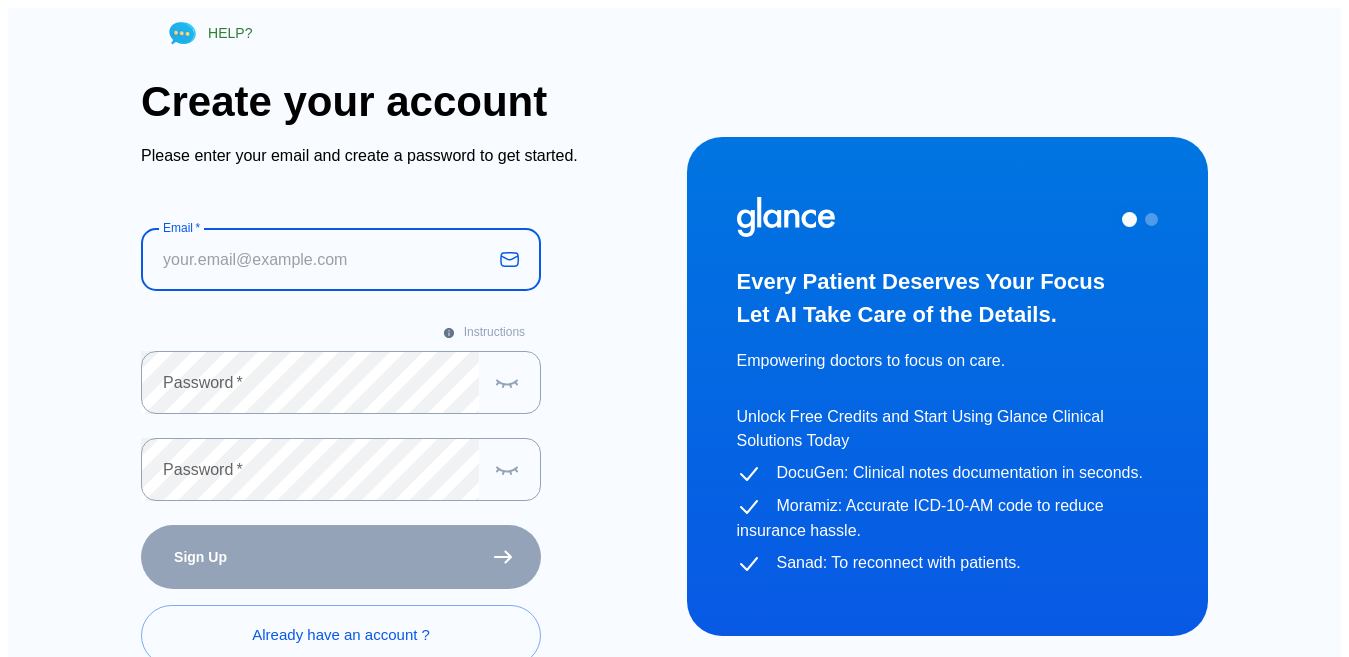 click at bounding box center (316, 259) 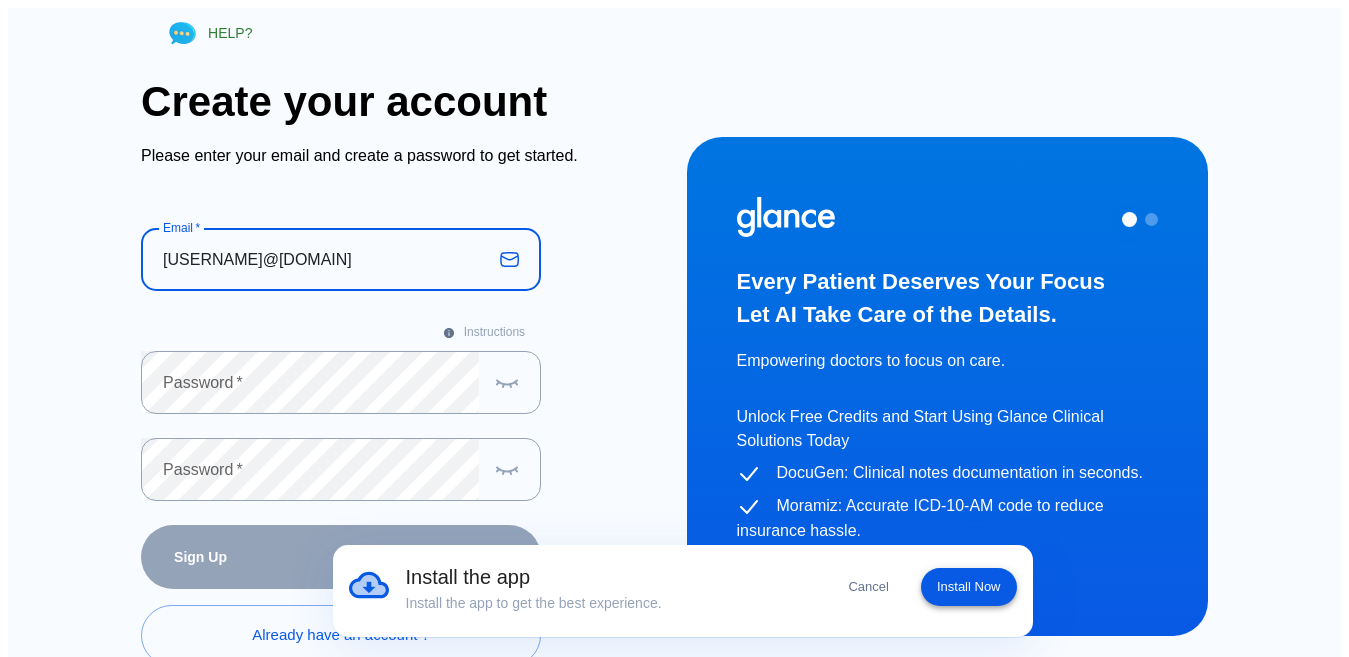 type on "[USERNAME]@[DOMAIN]" 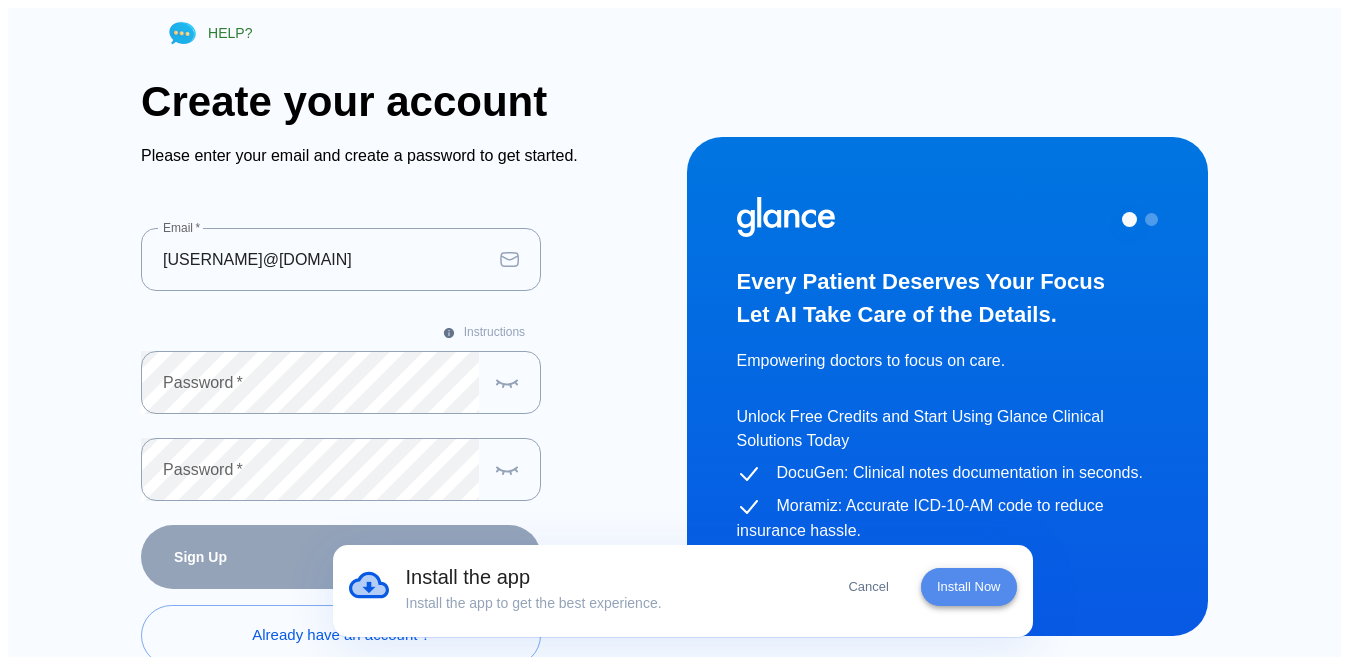 click on "Install Now" at bounding box center [969, 587] 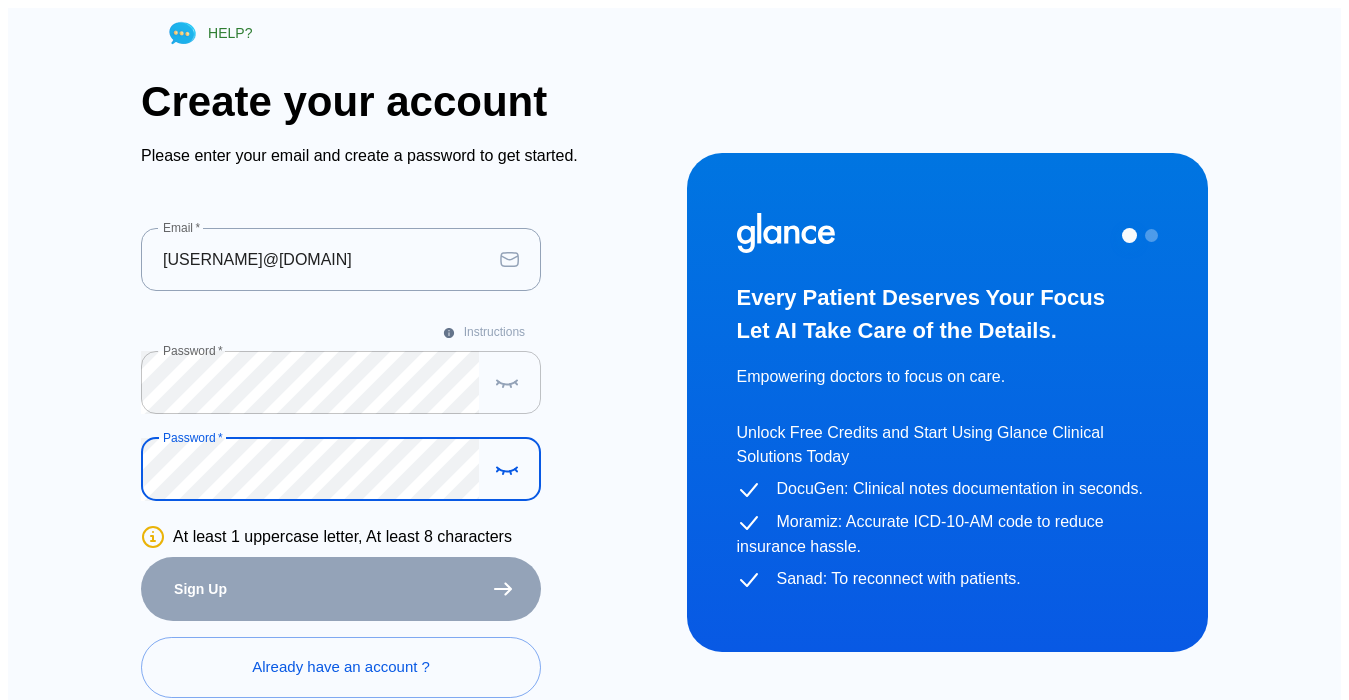 click at bounding box center (507, 382) 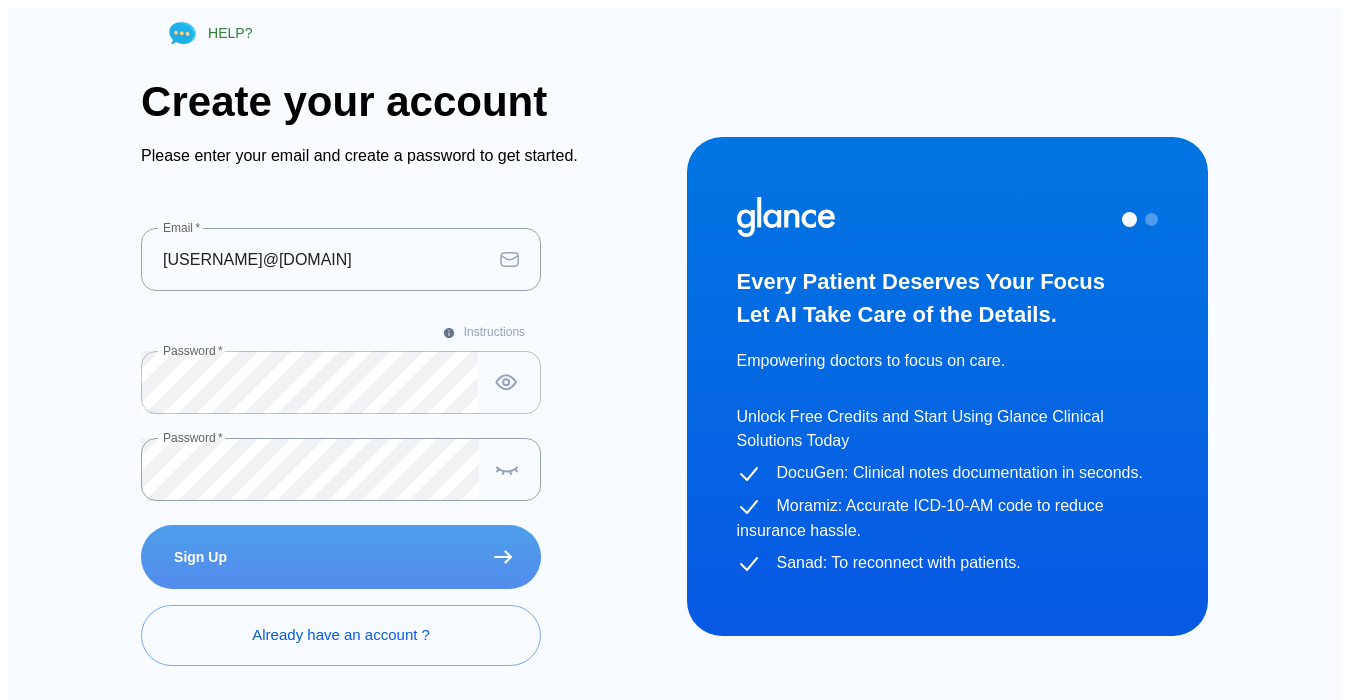 click at bounding box center [503, 557] 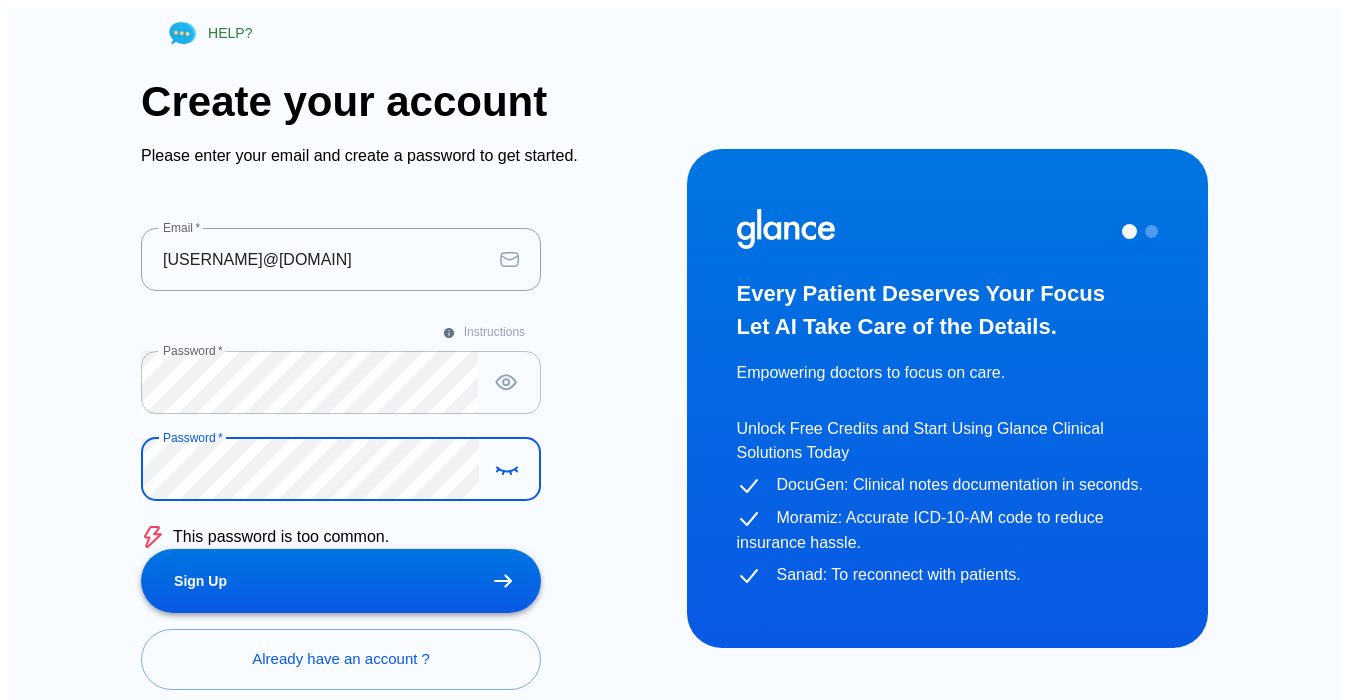 click on "Sign Up" at bounding box center (341, 581) 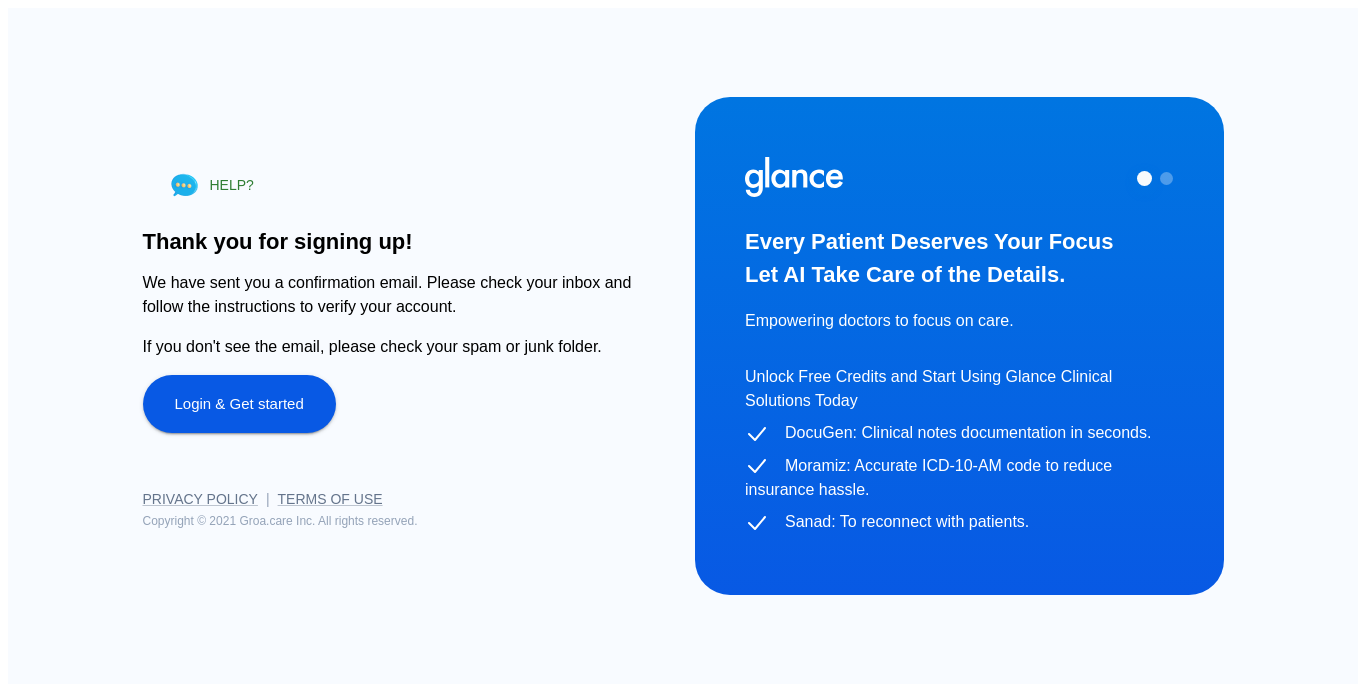 click on "HELP? Thank you for signing up! We have sent you a confirmation email. Please check your inbox and follow the instructions to verify your account. If you don't see the email, please check your spam or junk folder. Login & Get started Privacy Policy | Terms of Use Copyright © 2021 Groa.care Inc. All rights reserved." at bounding box center [395, 334] 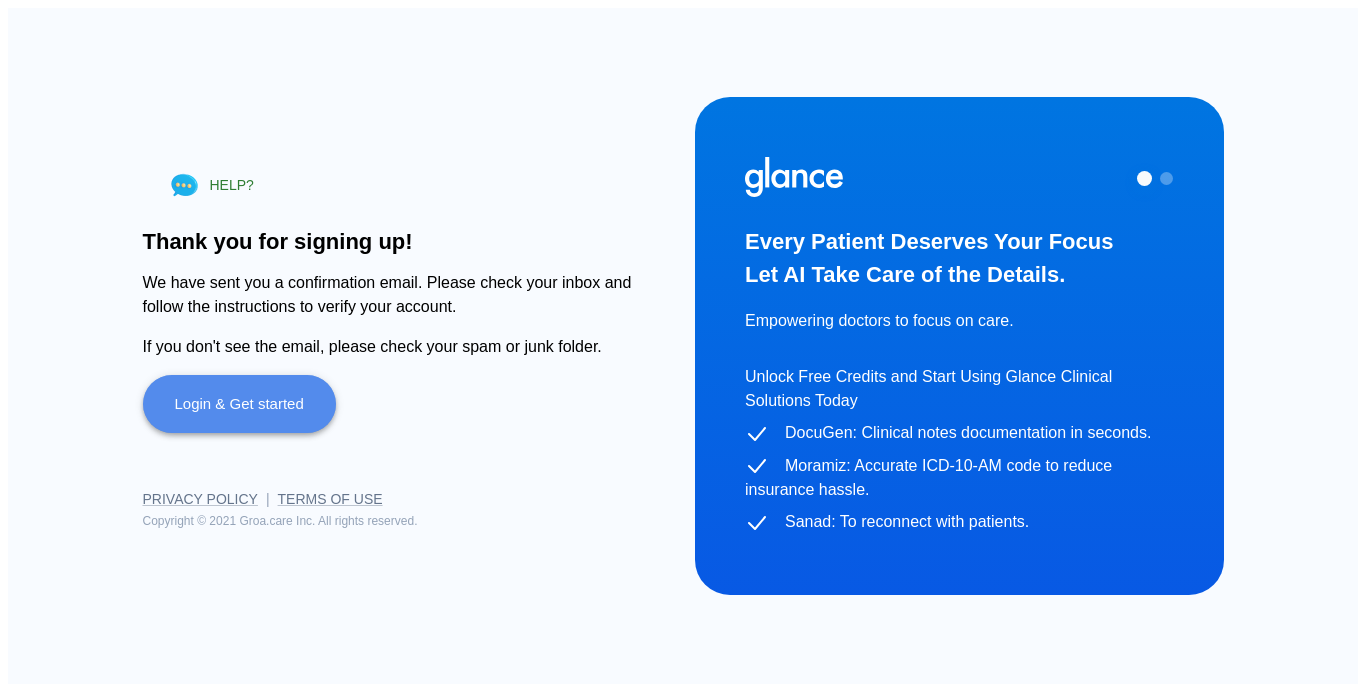 click on "Login & Get started" at bounding box center [239, 404] 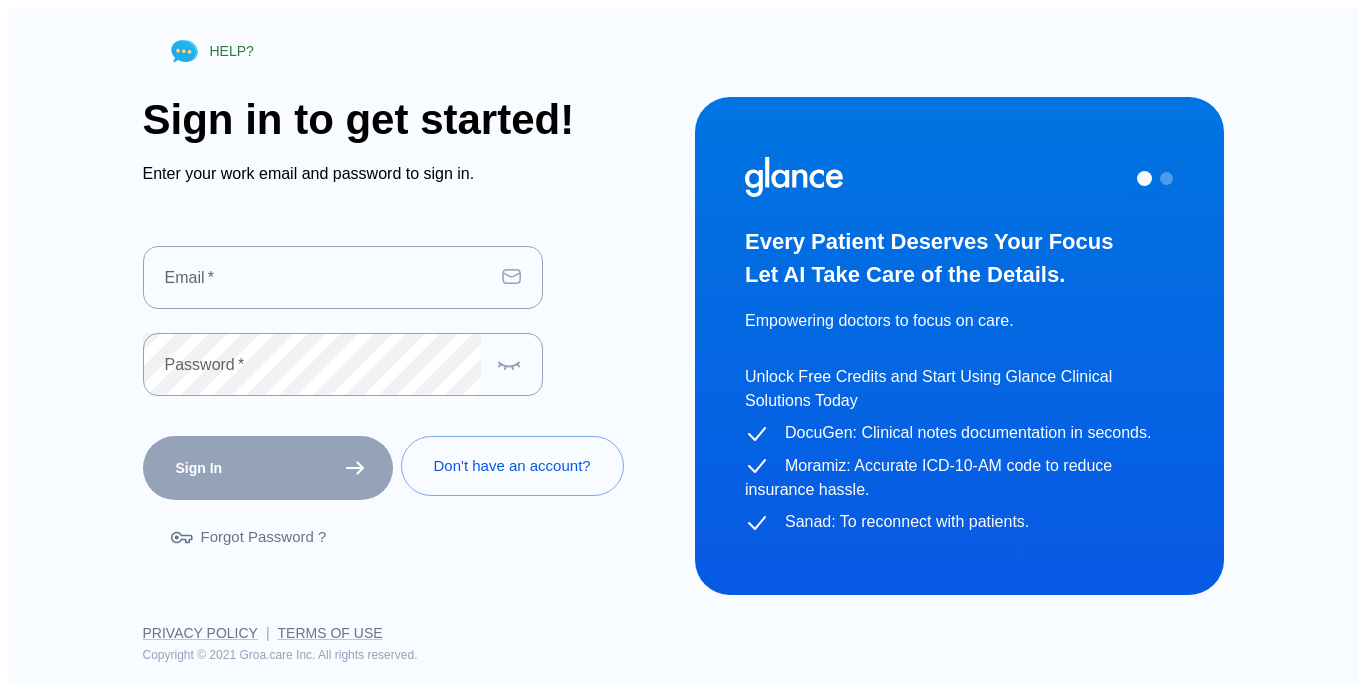 type on "[USERNAME]@[DOMAIN]" 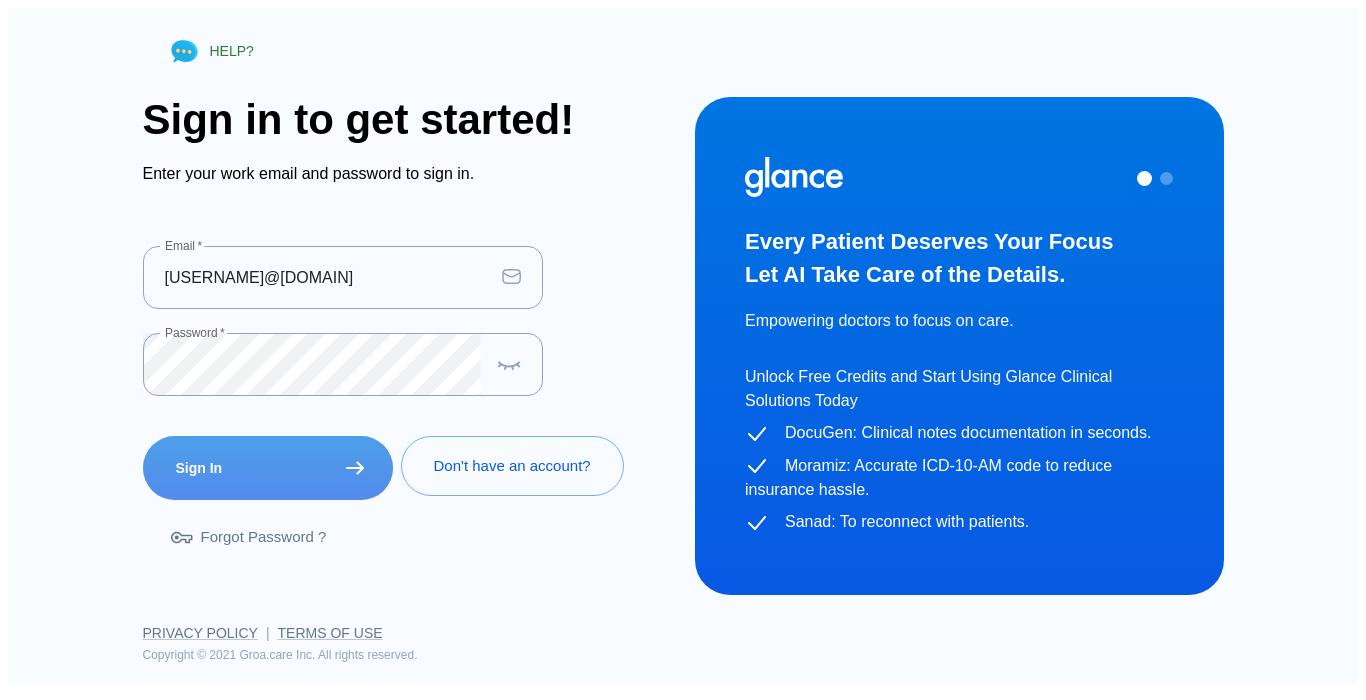 click on "Sign In" at bounding box center [268, 468] 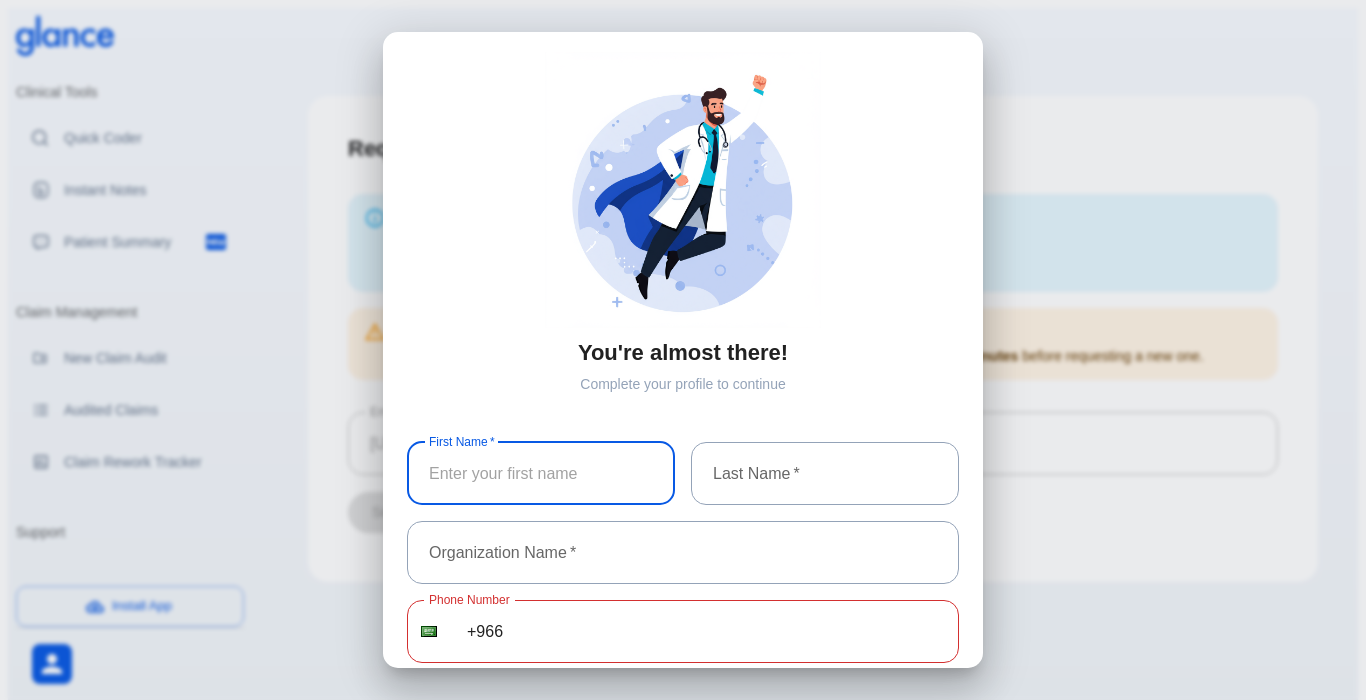 click at bounding box center [541, 473] 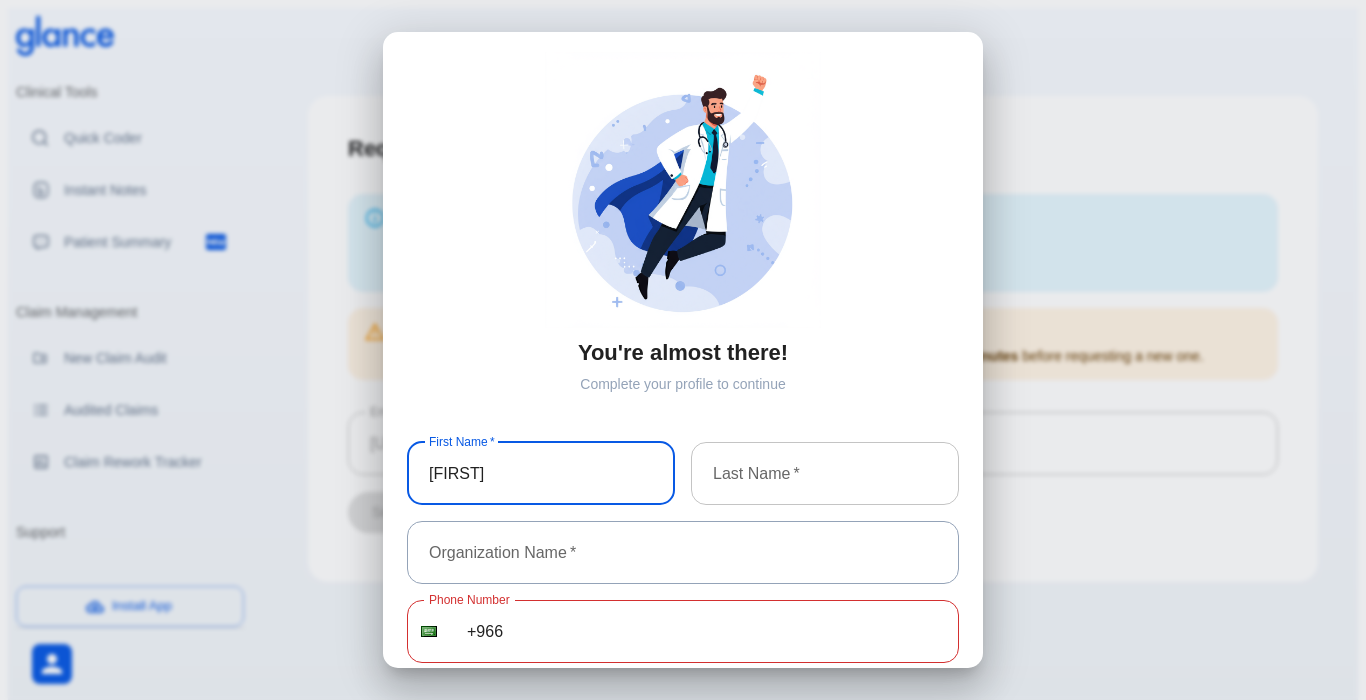 type on "[FIRST]" 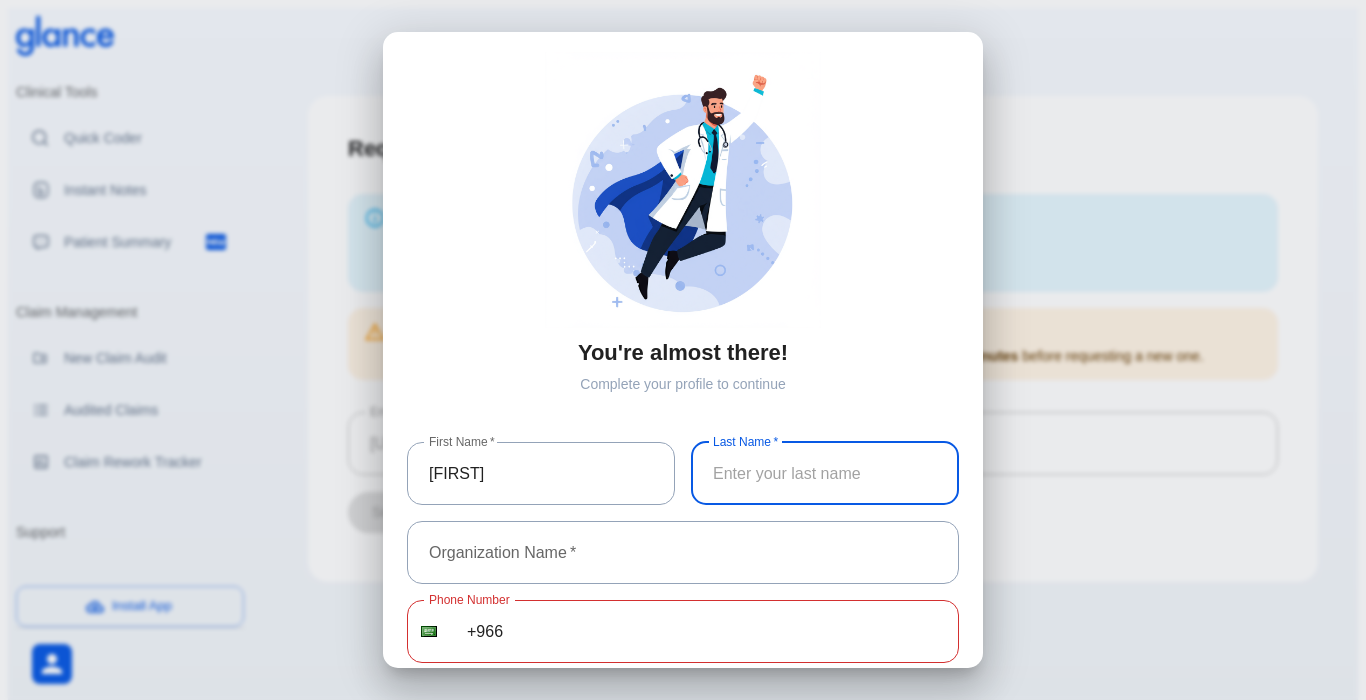 click at bounding box center [825, 473] 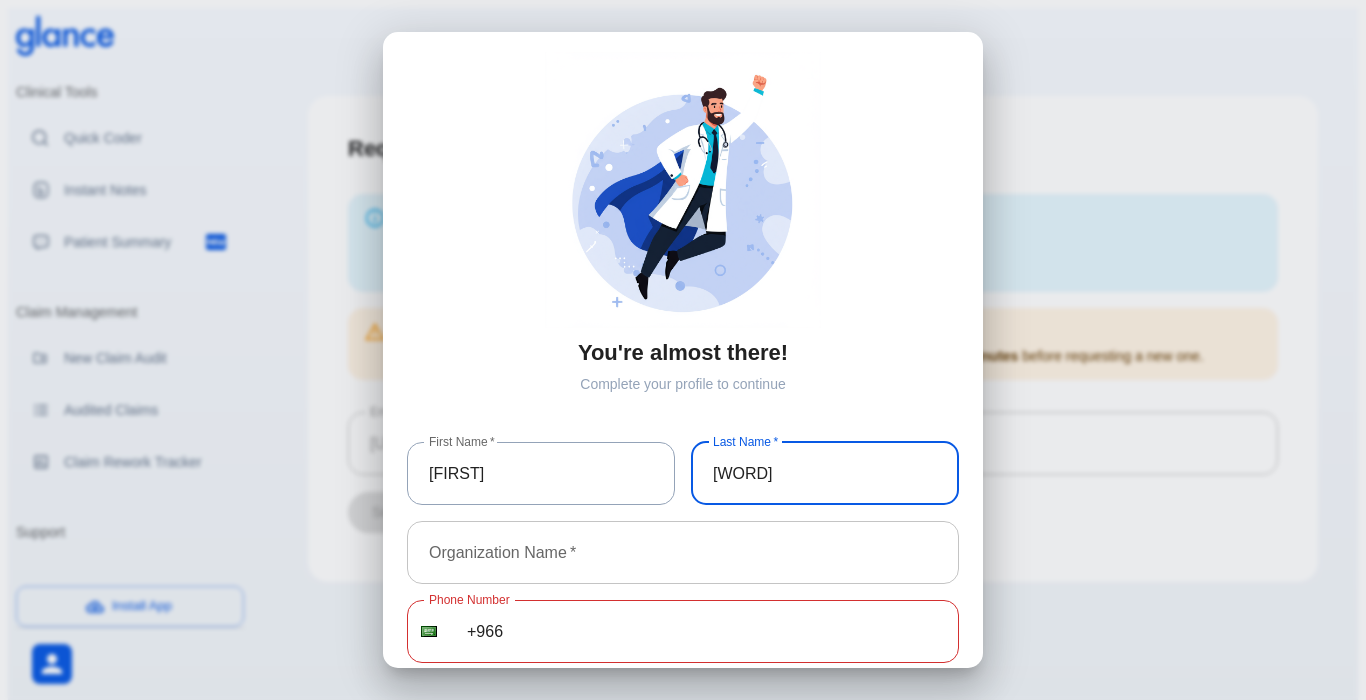 type on "[WORD]" 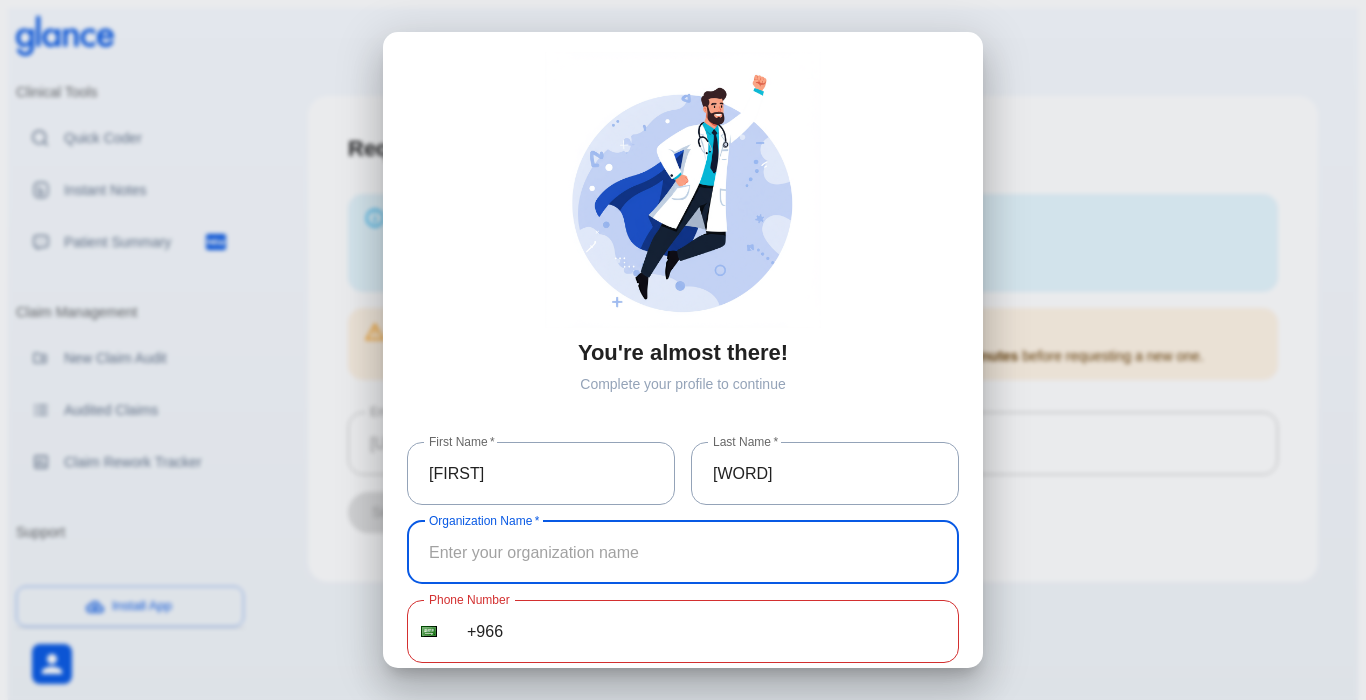 click at bounding box center (683, 552) 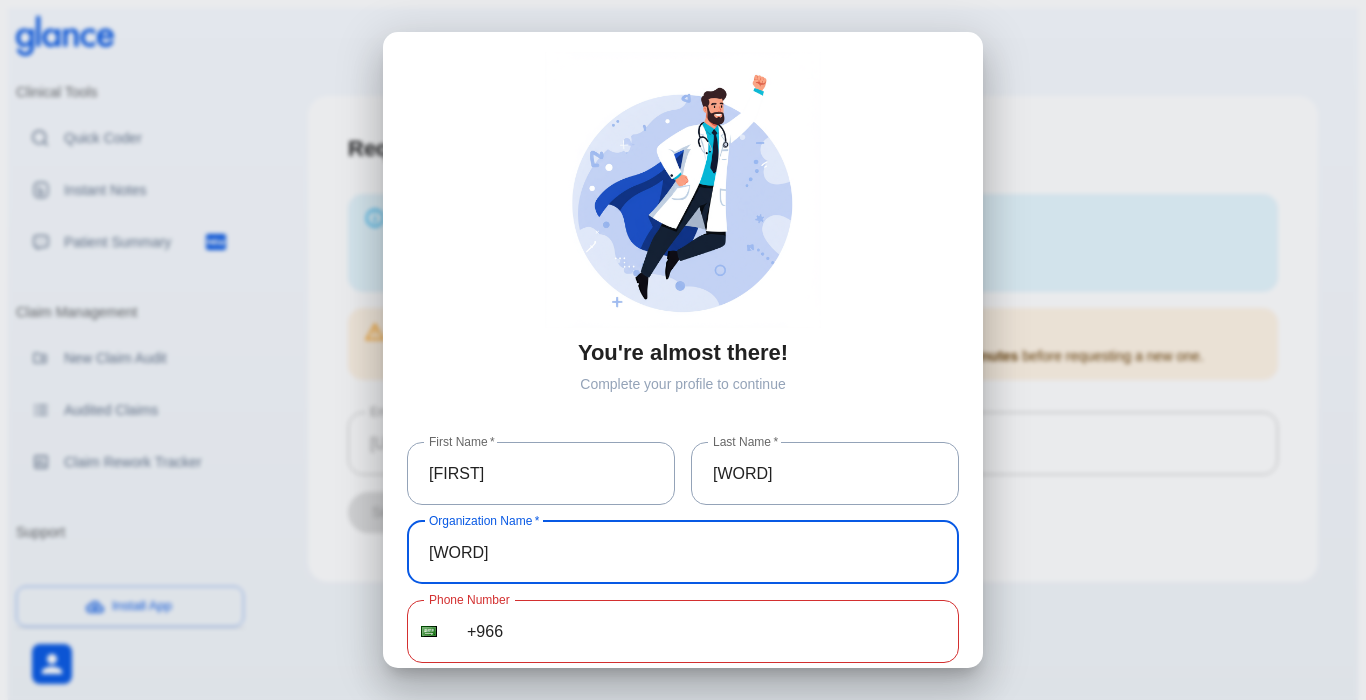 type on "[WORD]" 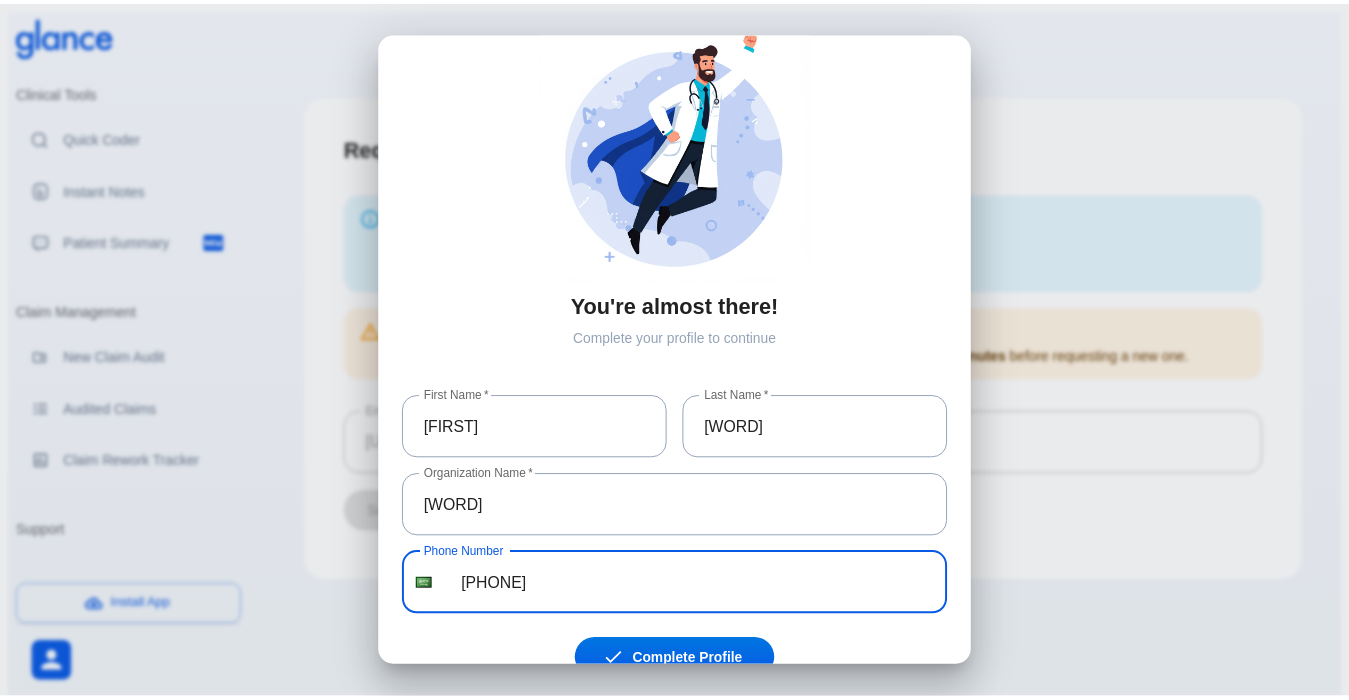 scroll, scrollTop: 71, scrollLeft: 0, axis: vertical 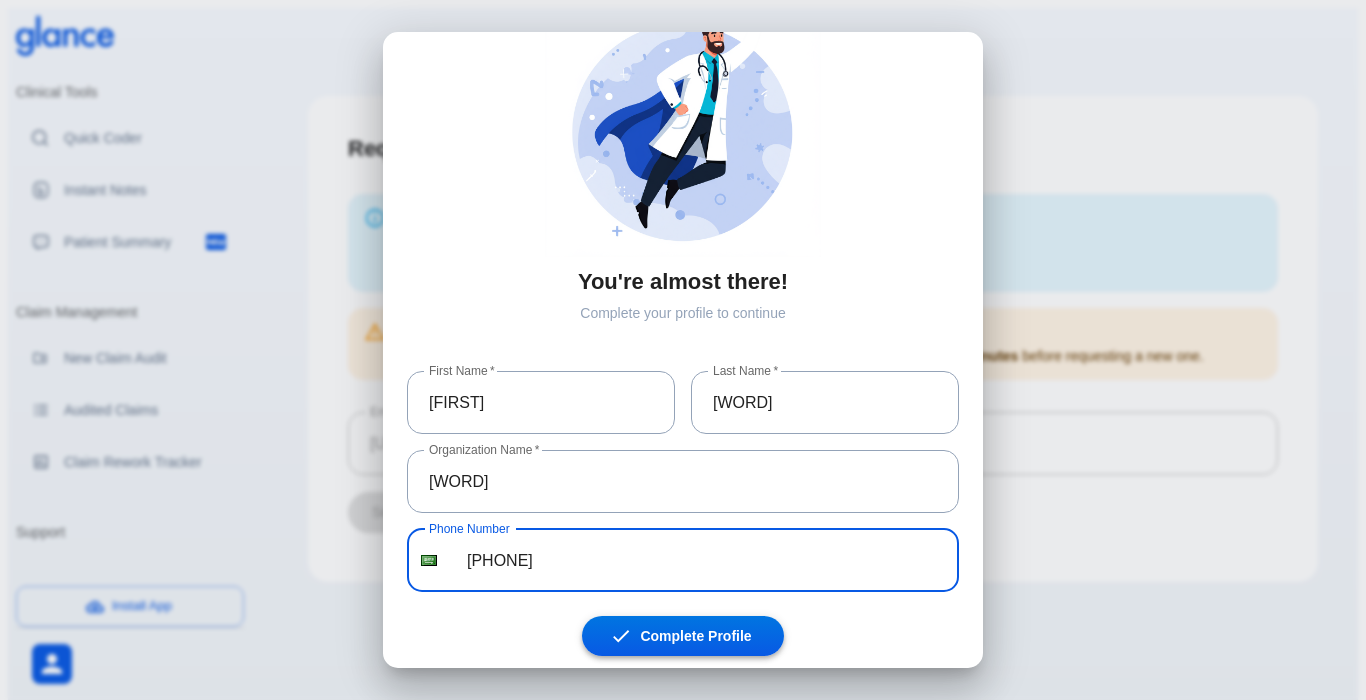 type on "[PHONE]" 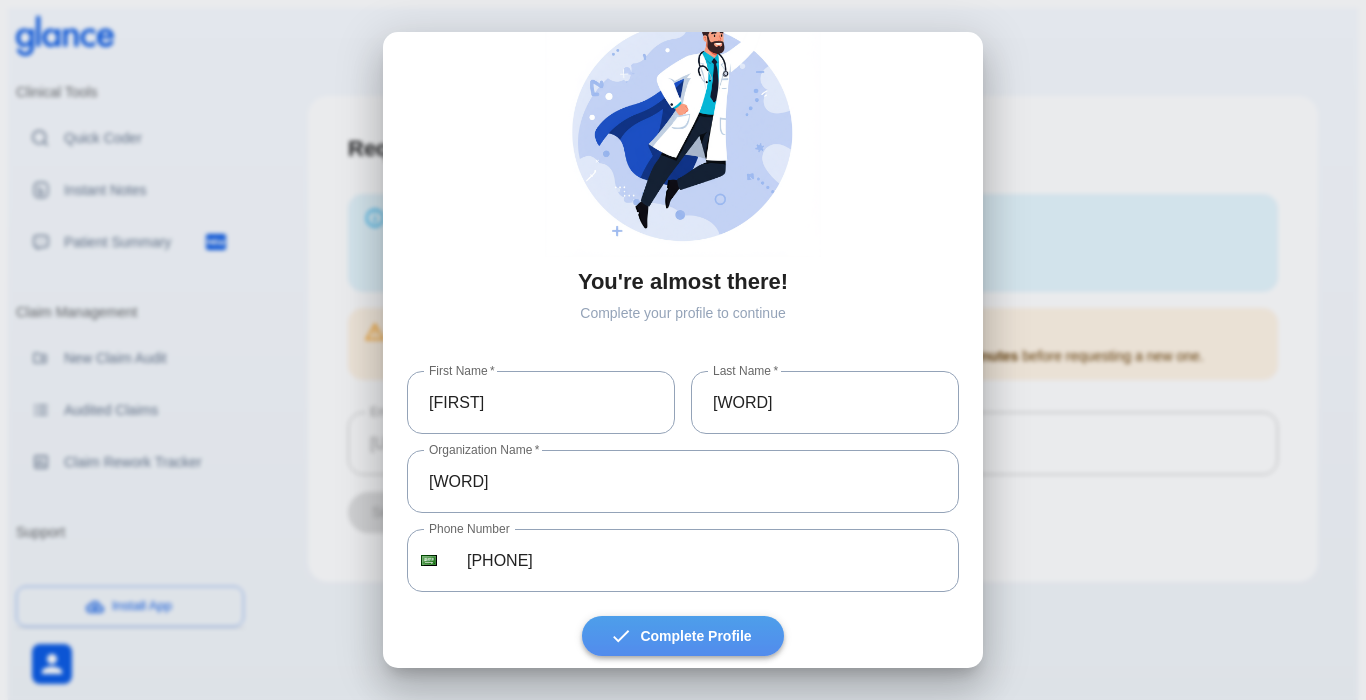 click at bounding box center (621, 636) 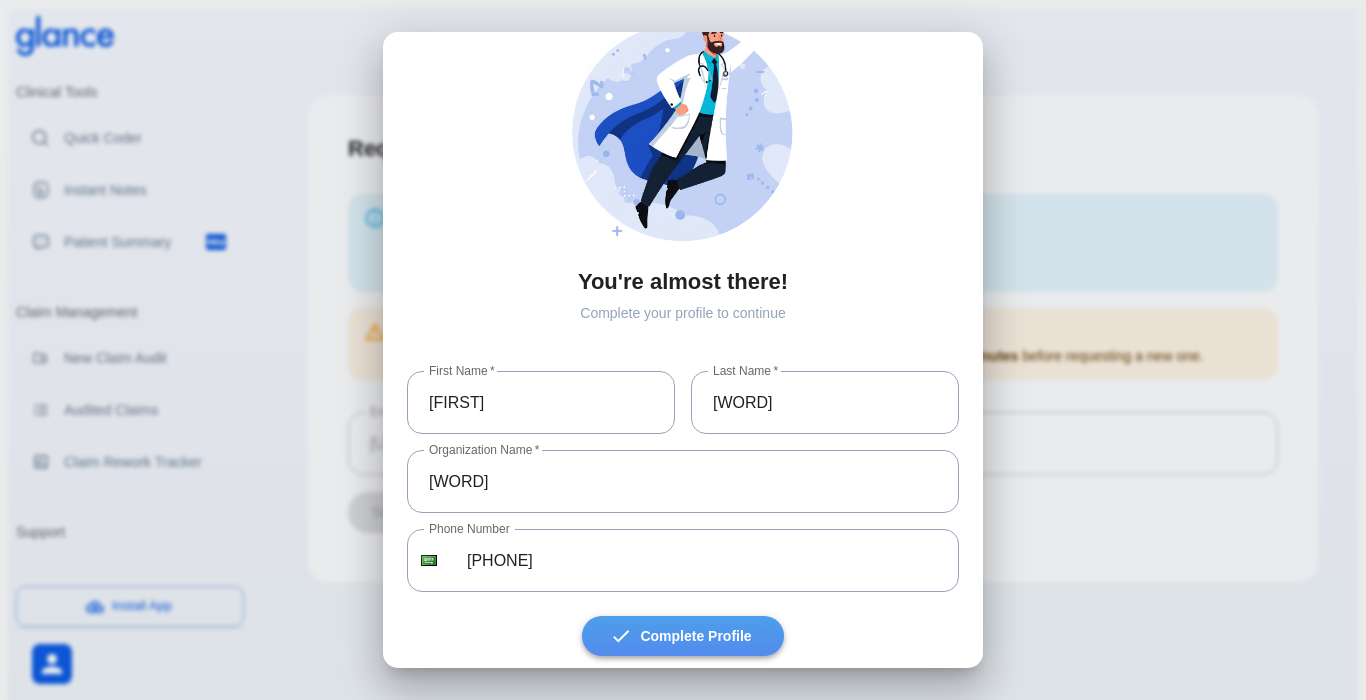 click at bounding box center [621, 636] 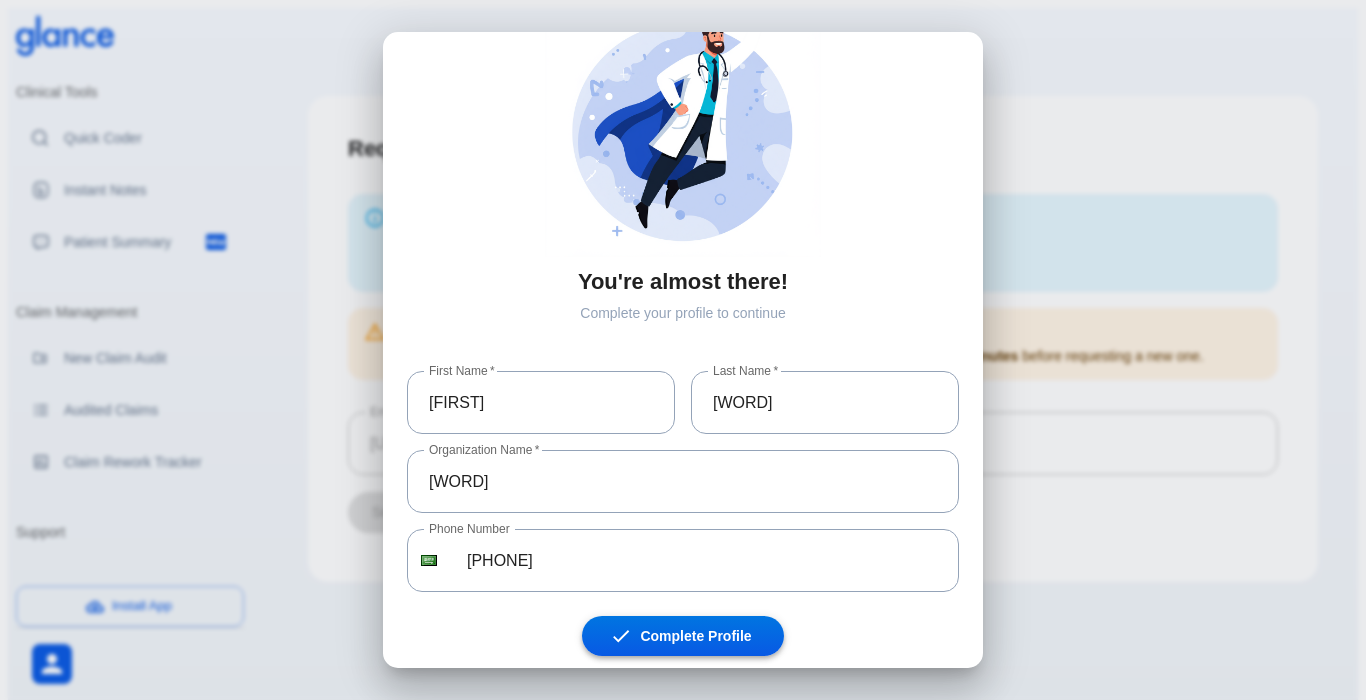 click at bounding box center (621, 636) 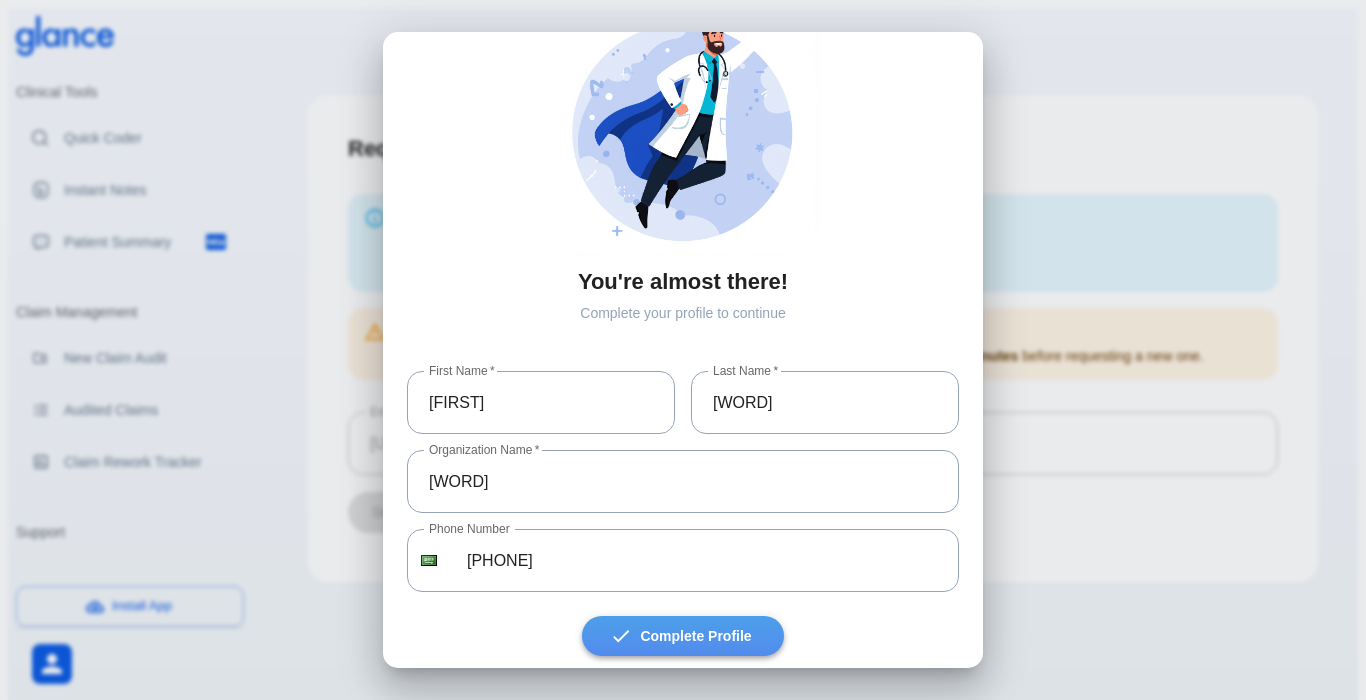 click at bounding box center (621, 636) 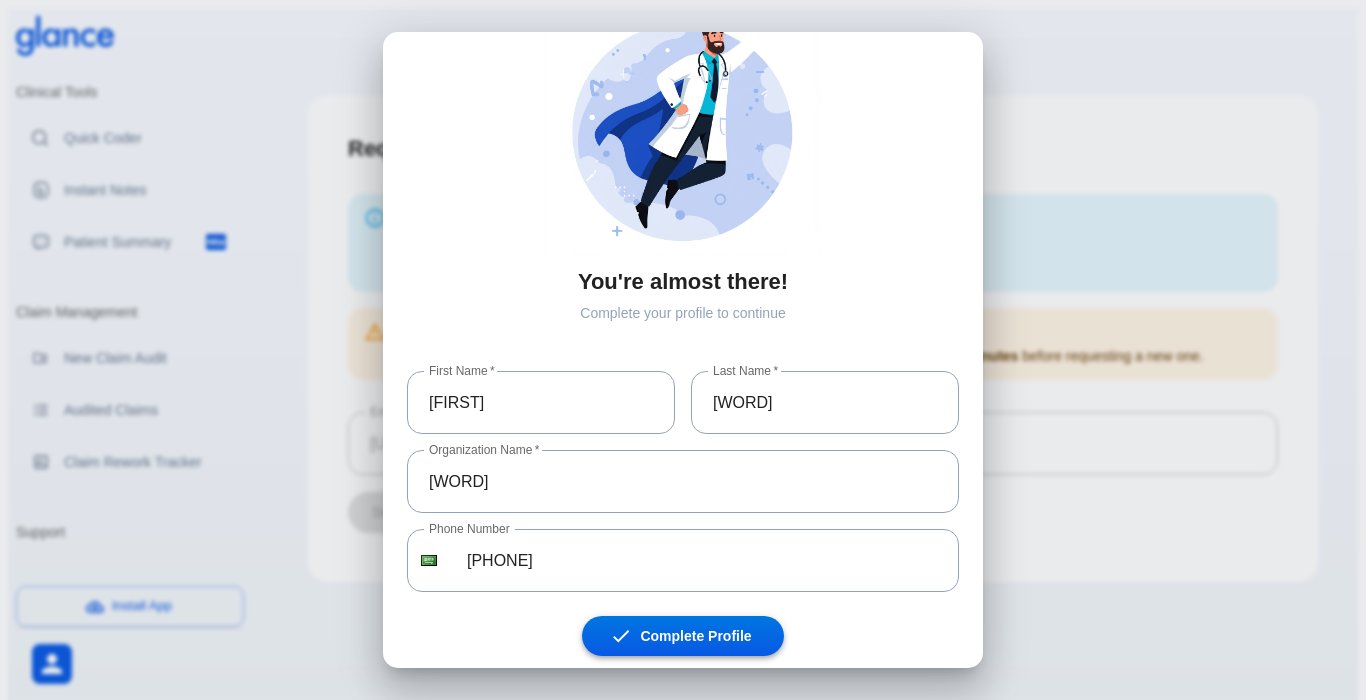 click at bounding box center [621, 636] 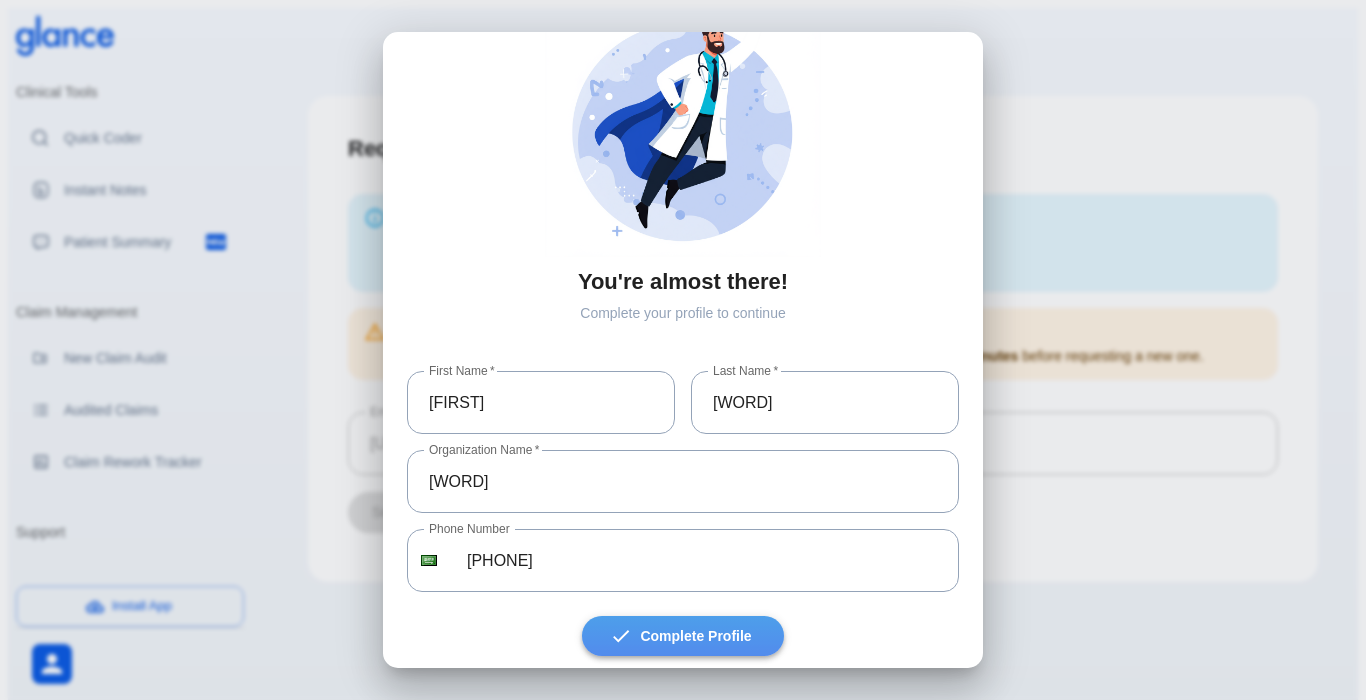 click at bounding box center [621, 636] 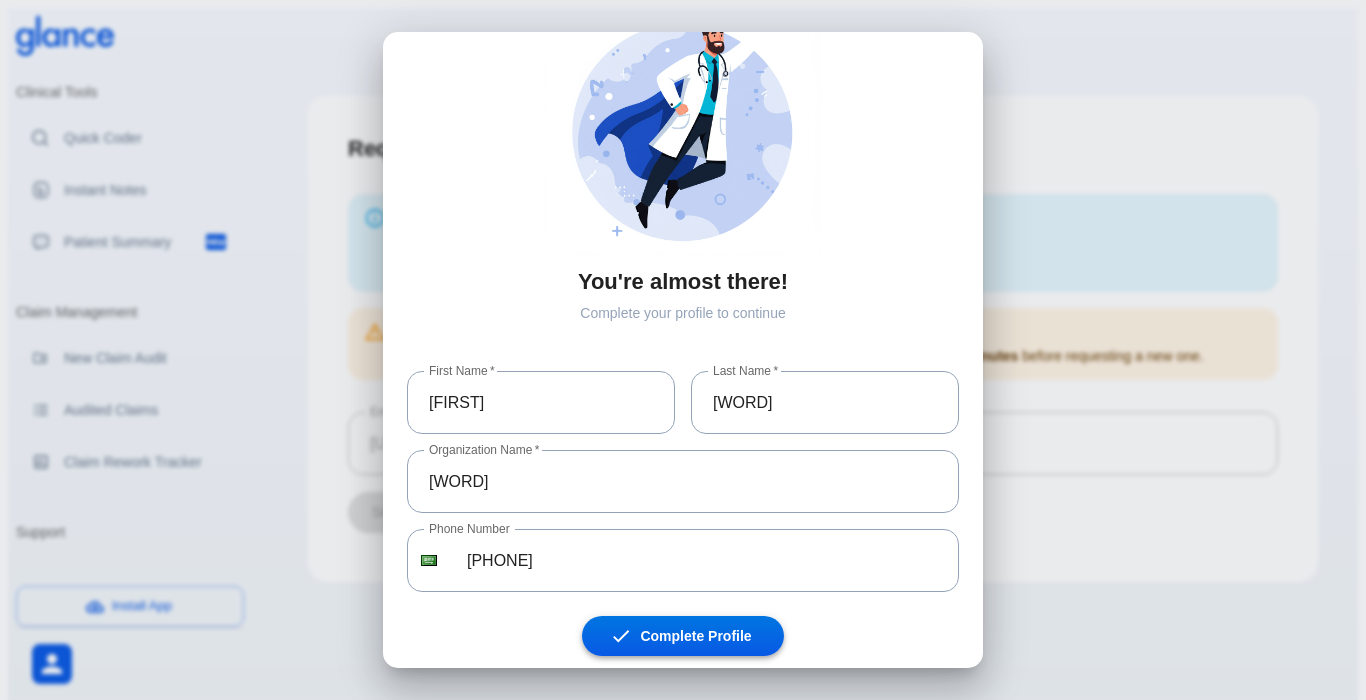 click at bounding box center [621, 636] 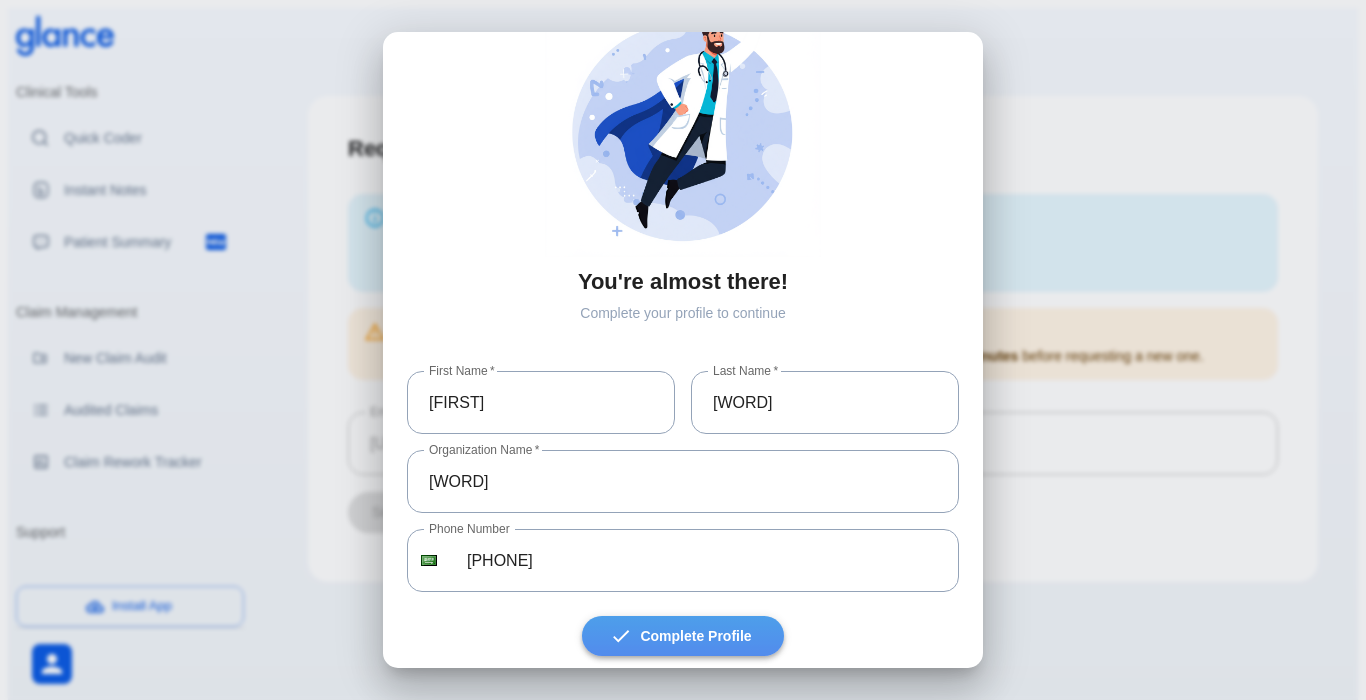 click at bounding box center [621, 636] 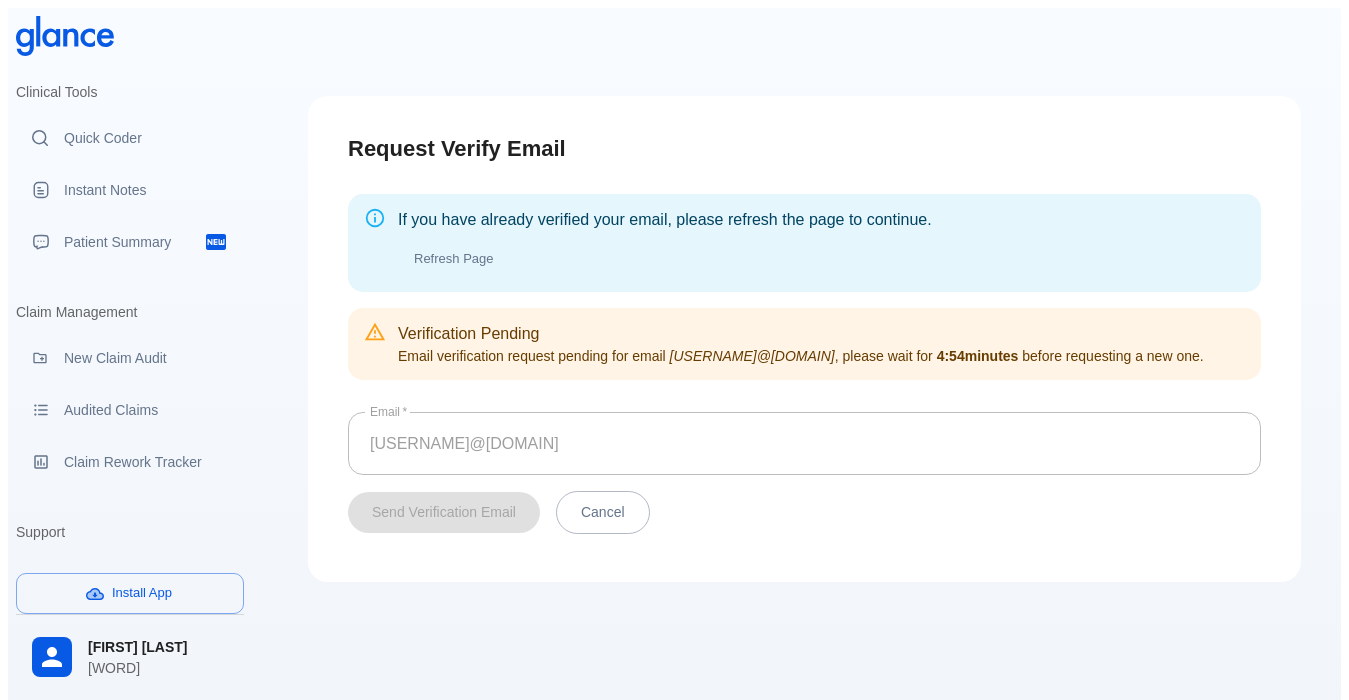 click on "Clinical Tools Quick Coder Instant Notes Patient Summary Claim Management New Claim Audit Audited Claims Claim Rework Tracker Support Help Center What's new? Settings Your Settings" at bounding box center (130, 288) 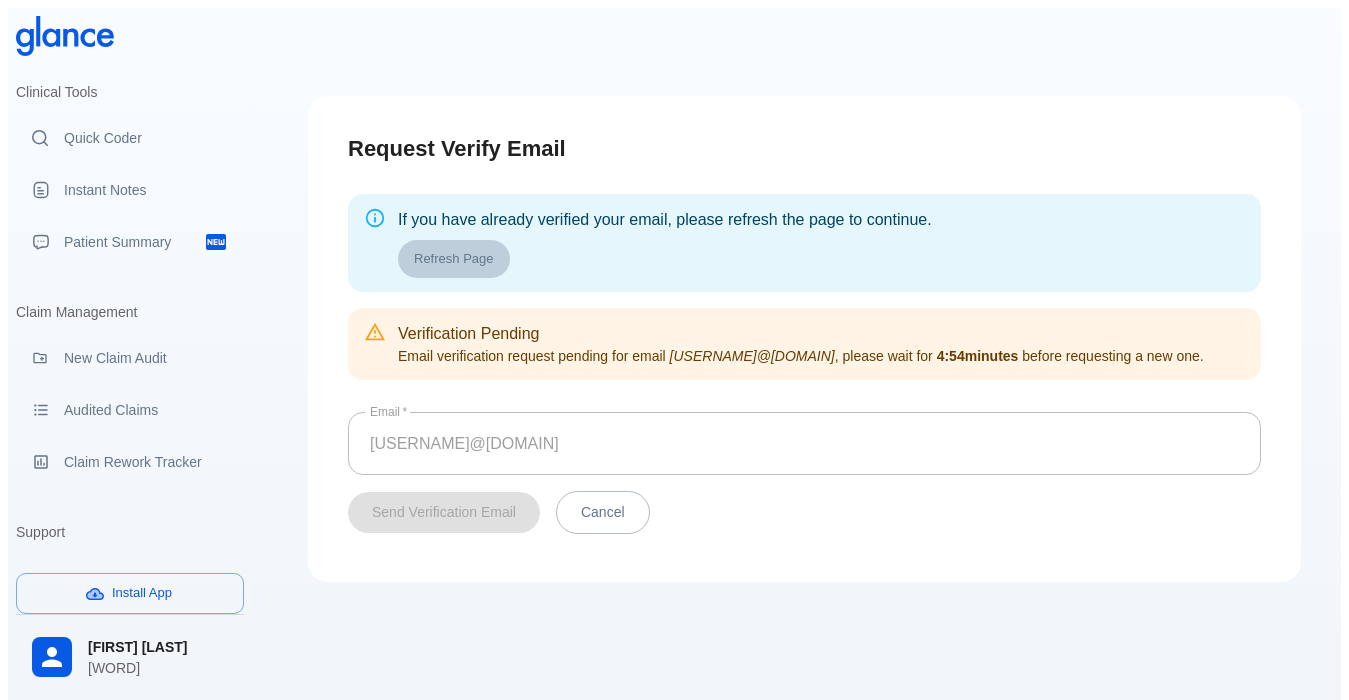 click on "Refresh Page" at bounding box center (454, 259) 